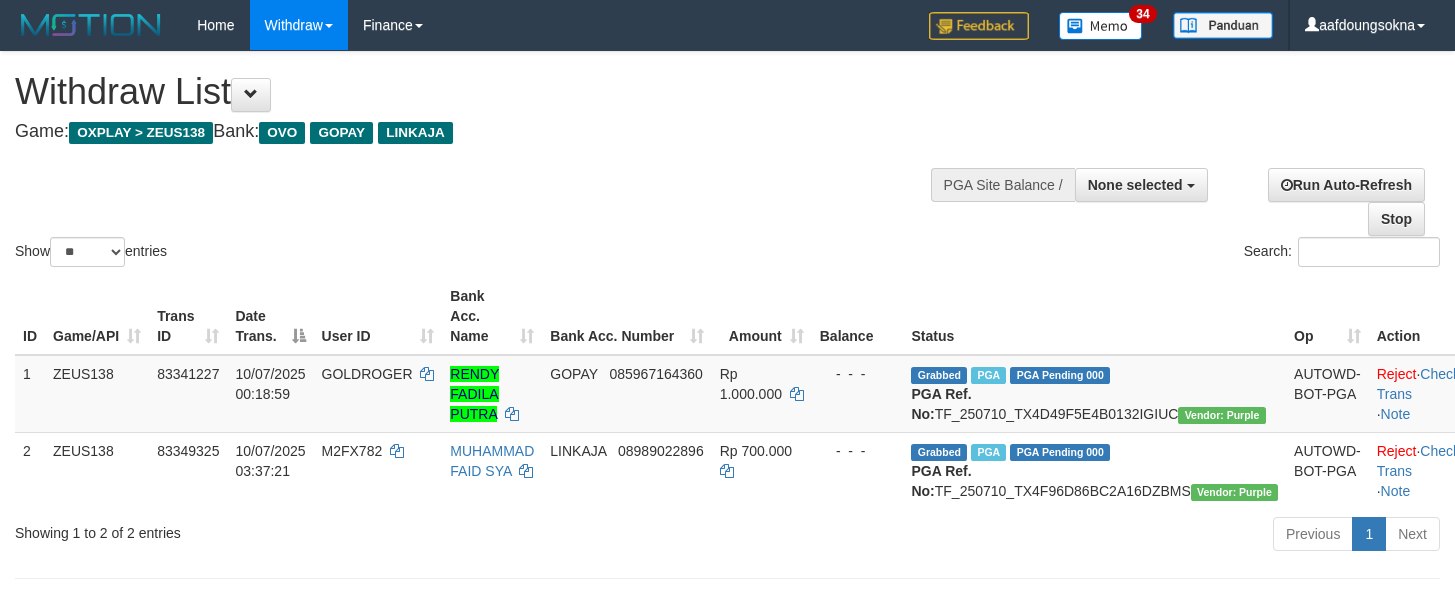 scroll, scrollTop: 356, scrollLeft: 0, axis: vertical 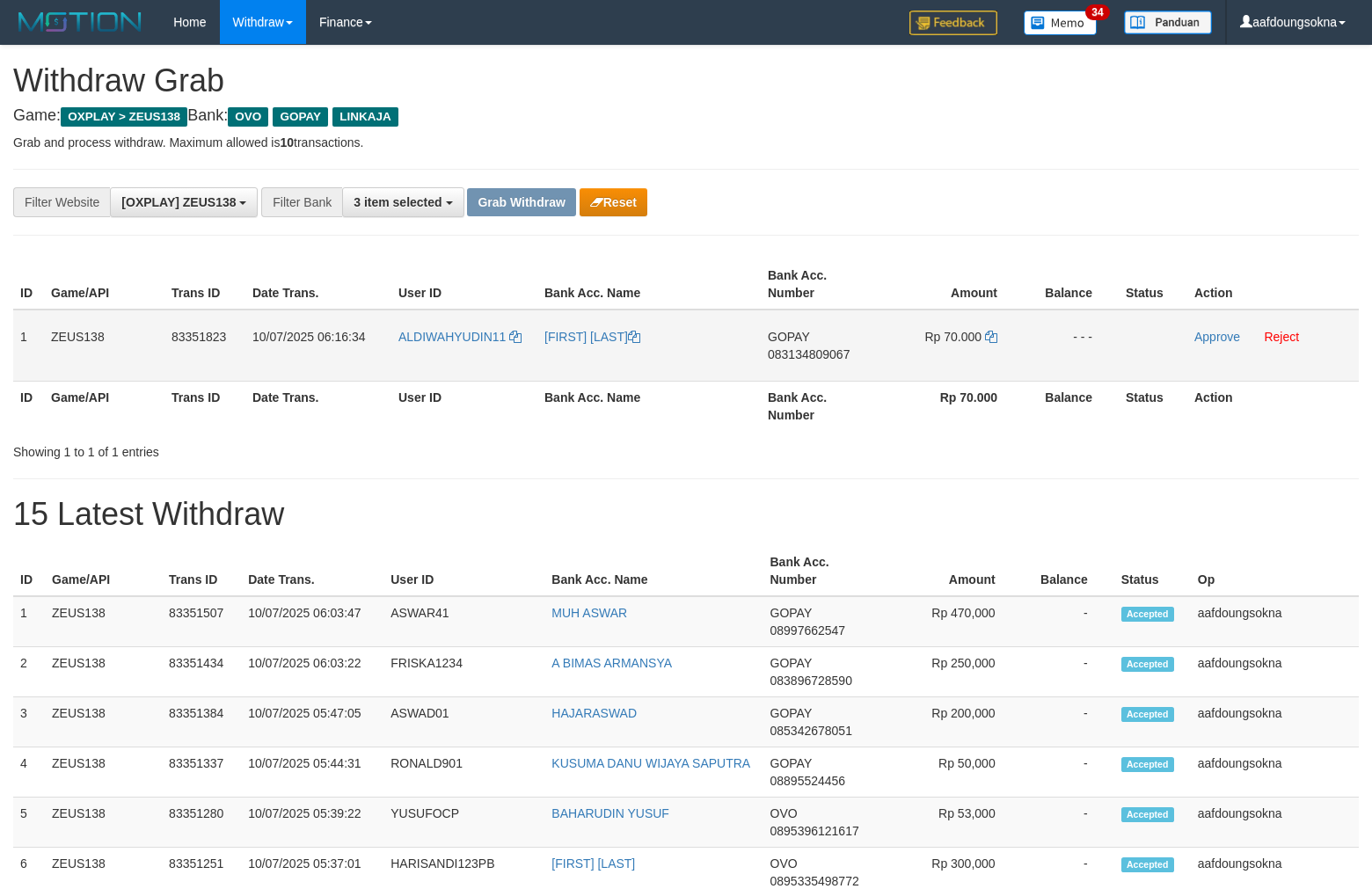 click on "ALDIWAHYUDIN11" at bounding box center (464, 346) 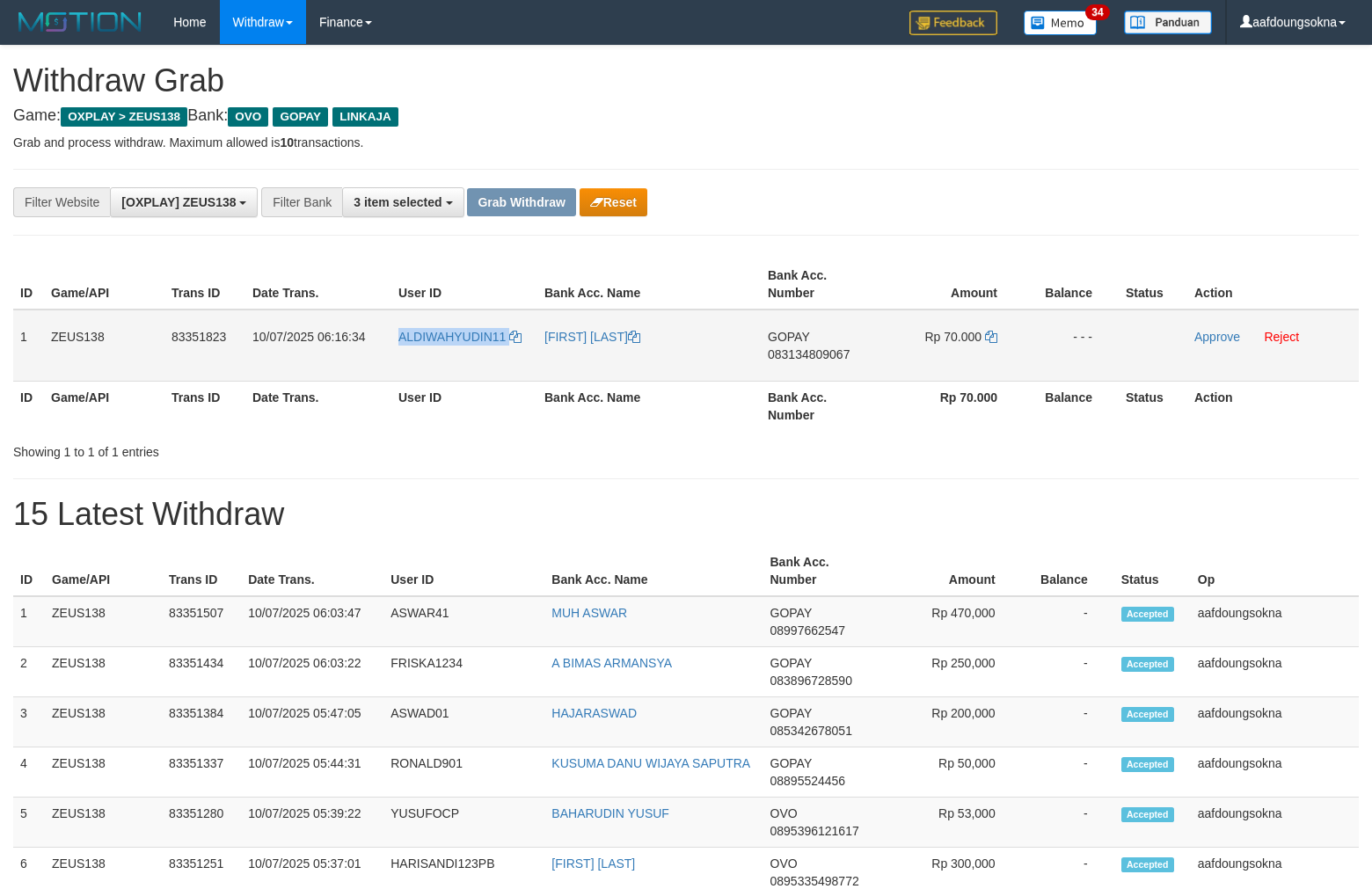copy on "ALDIWAHYUDIN11" 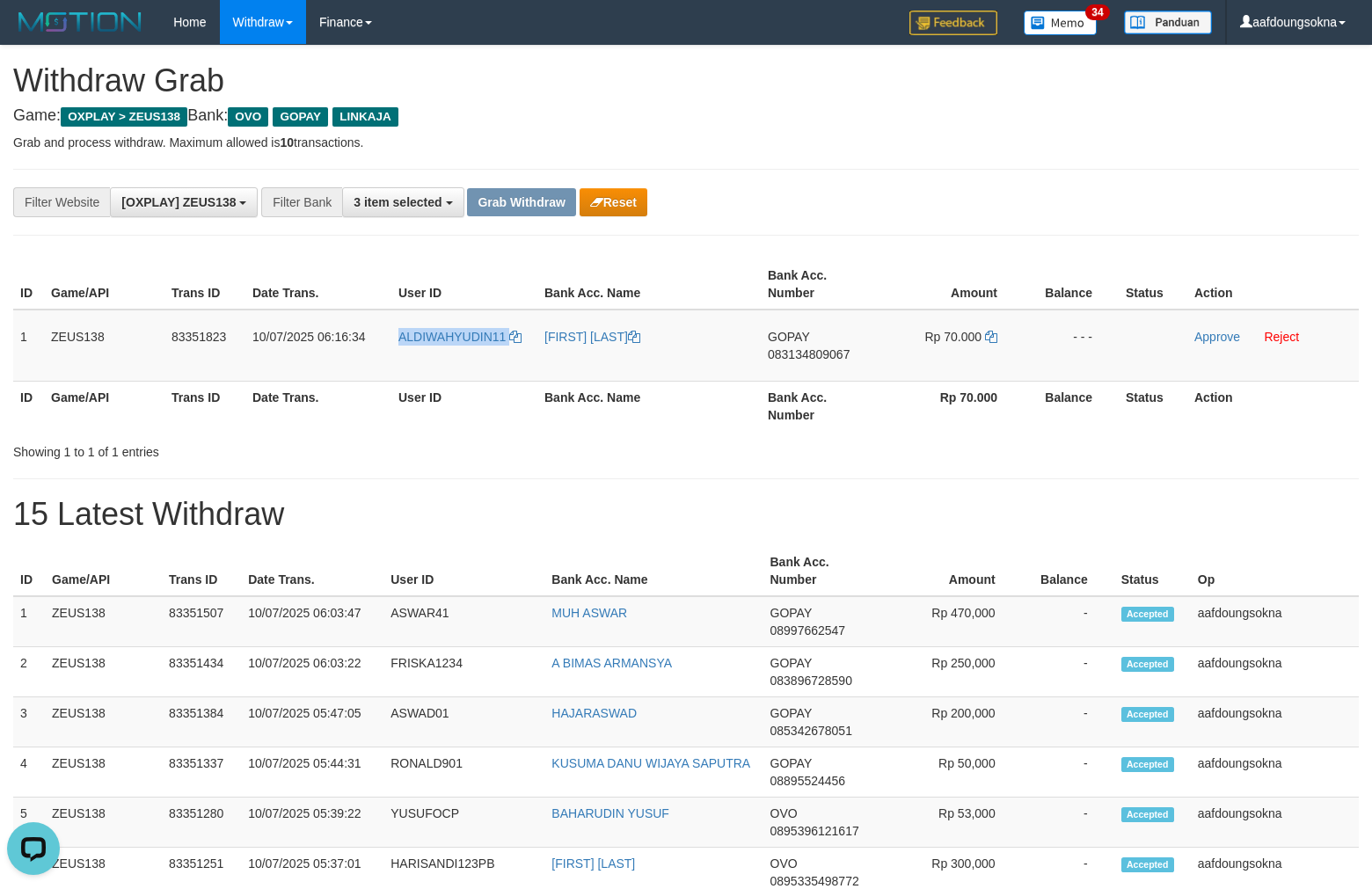 scroll, scrollTop: 0, scrollLeft: 0, axis: both 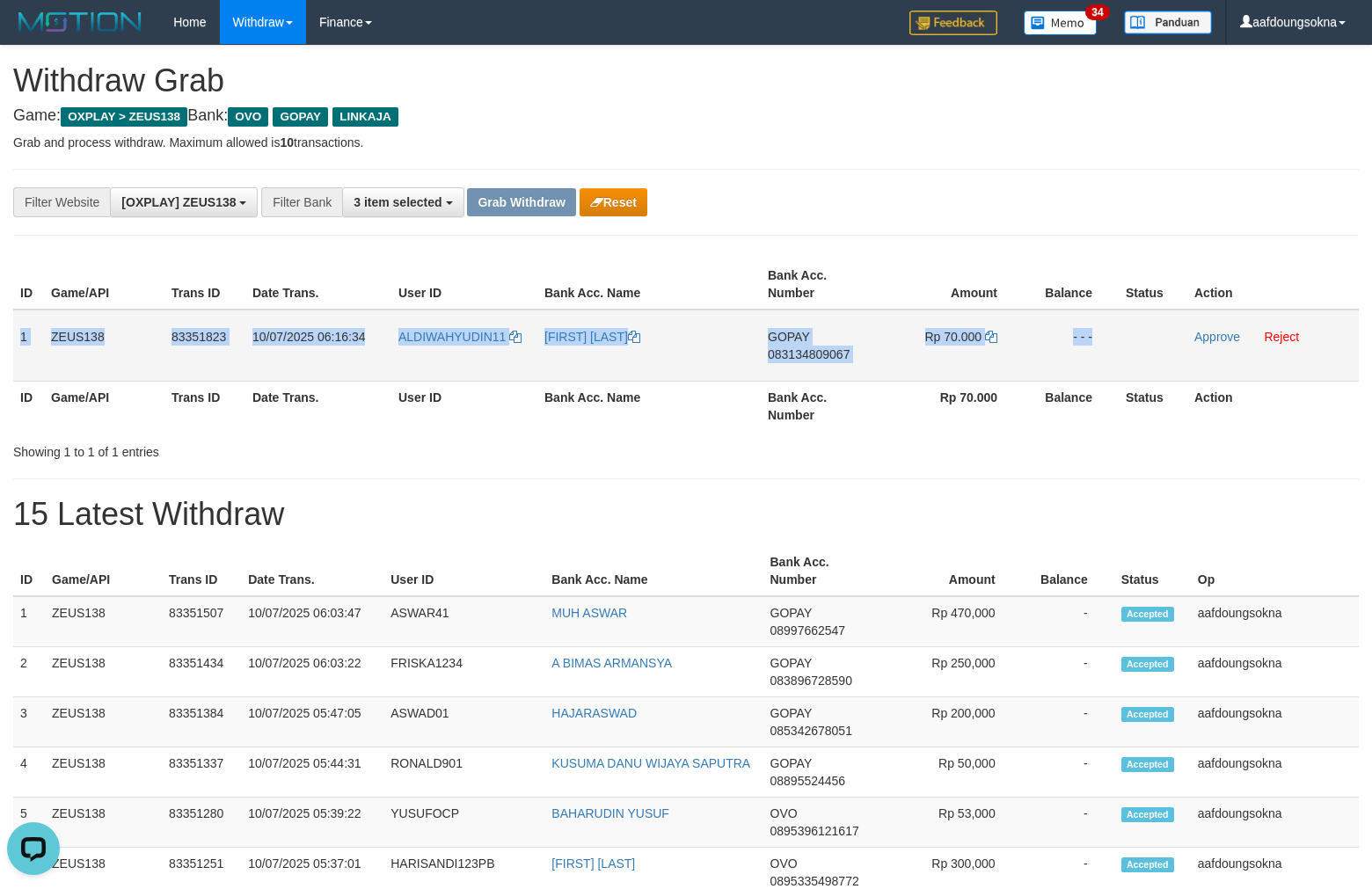copy on "1
ZEUS138
83351823
10/07/2025 06:16:34
ALDIWAHYUDIN11
ALDI WAHYUDIN
GOPAY
083134809067
Rp 70.000
- - -" 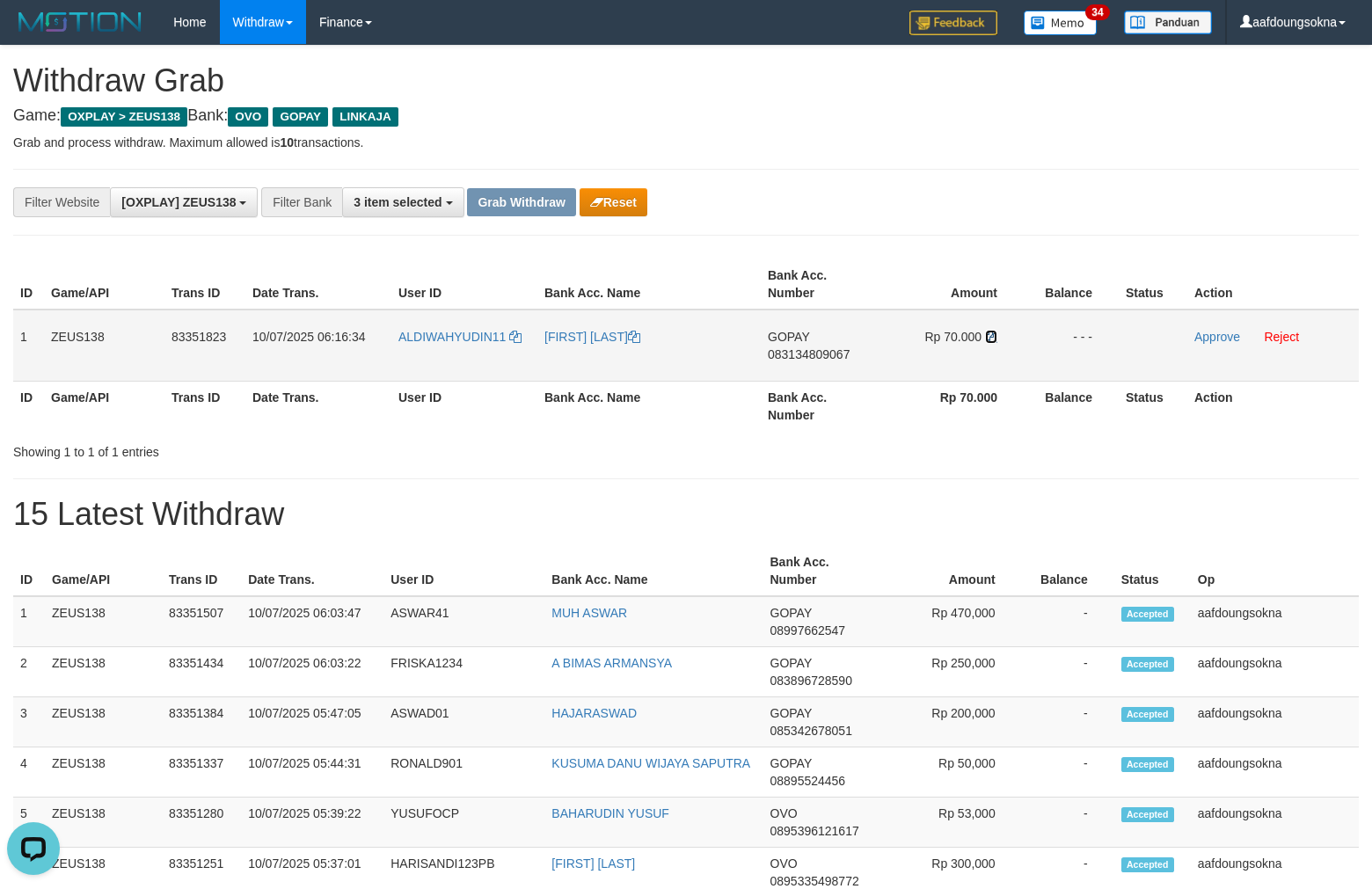click at bounding box center (634, 337) 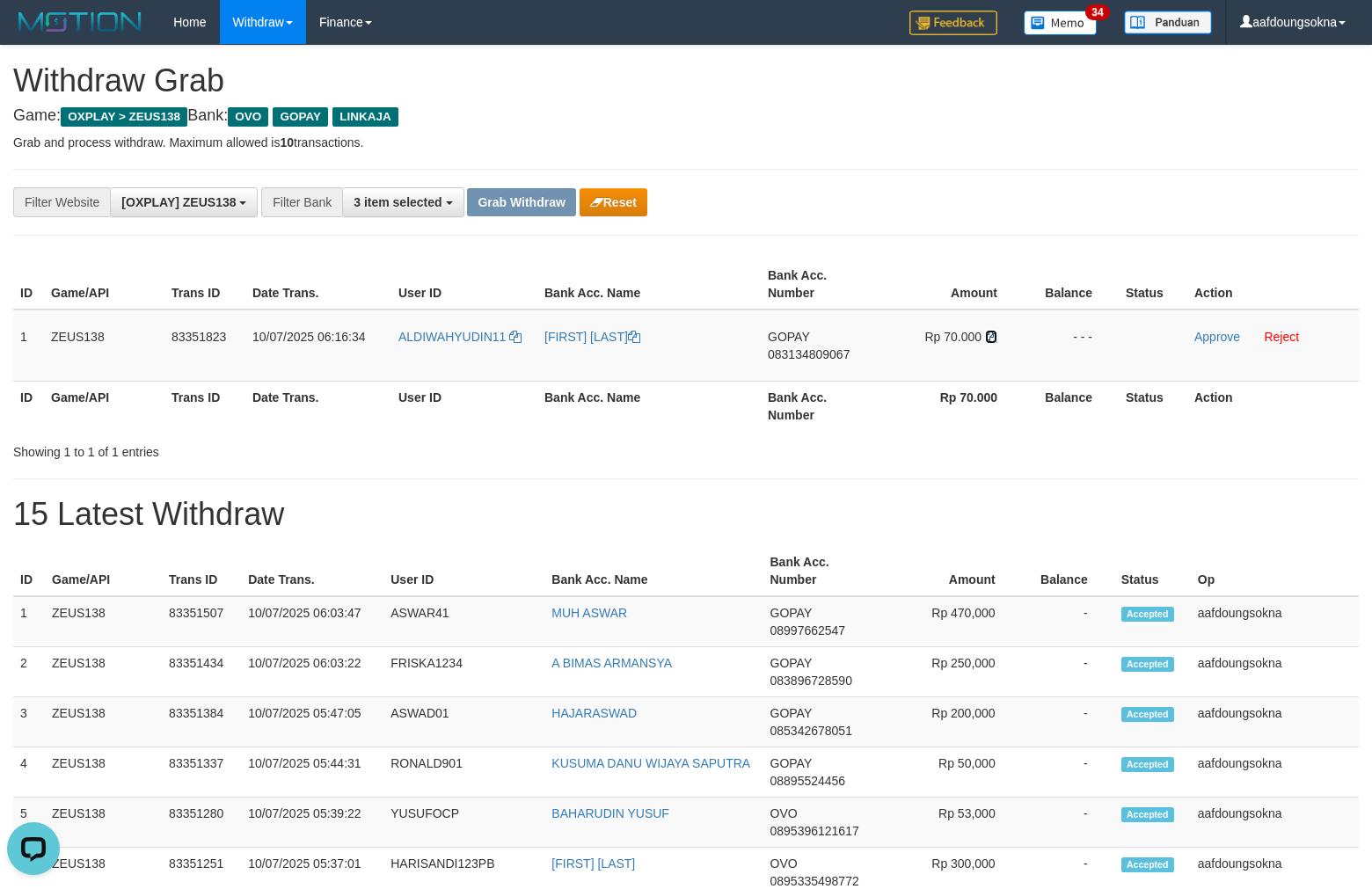 drag, startPoint x: 987, startPoint y: 332, endPoint x: 1305, endPoint y: 387, distance: 322.72124 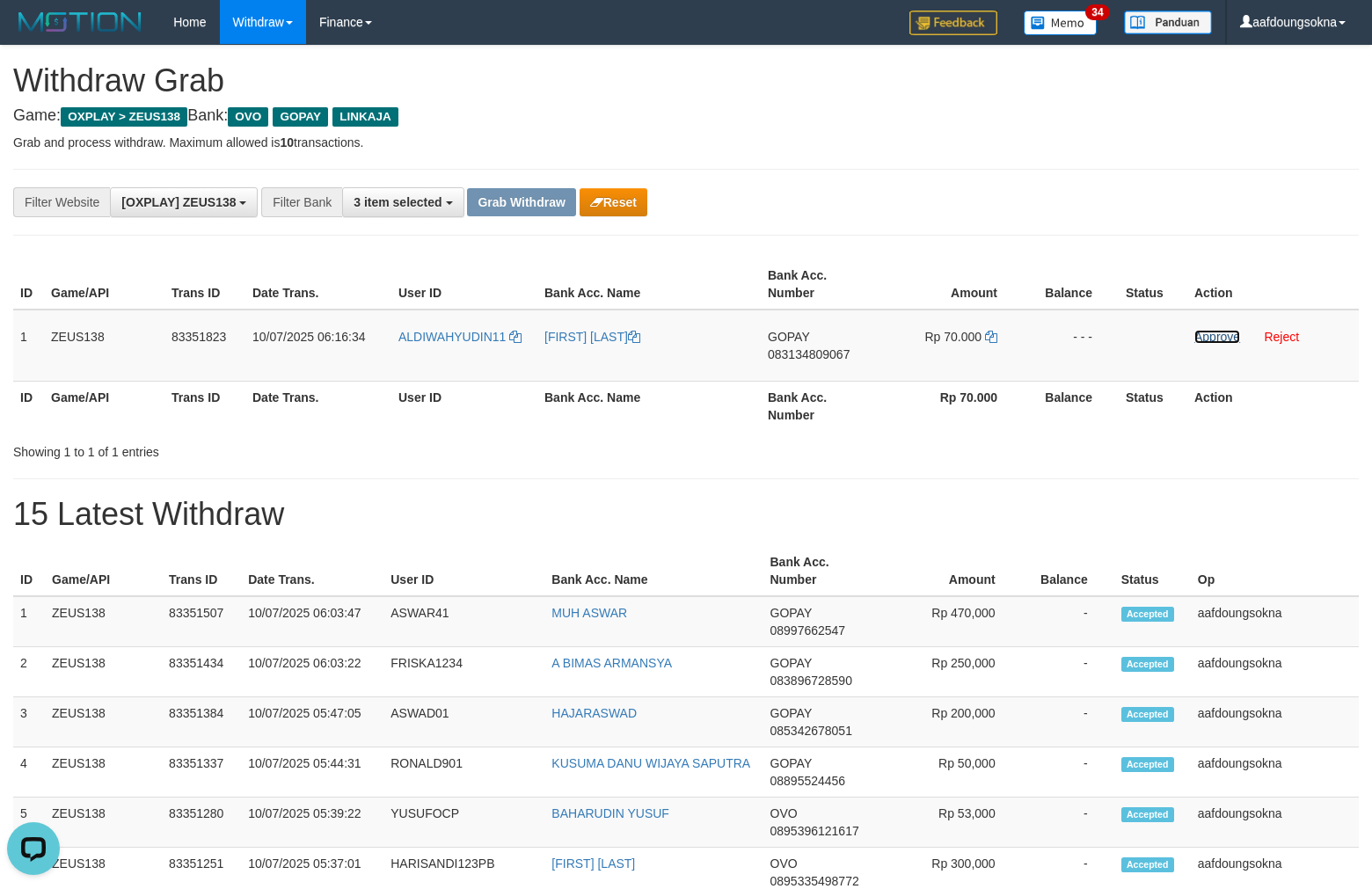 drag, startPoint x: 1214, startPoint y: 332, endPoint x: 768, endPoint y: 206, distance: 463.45658 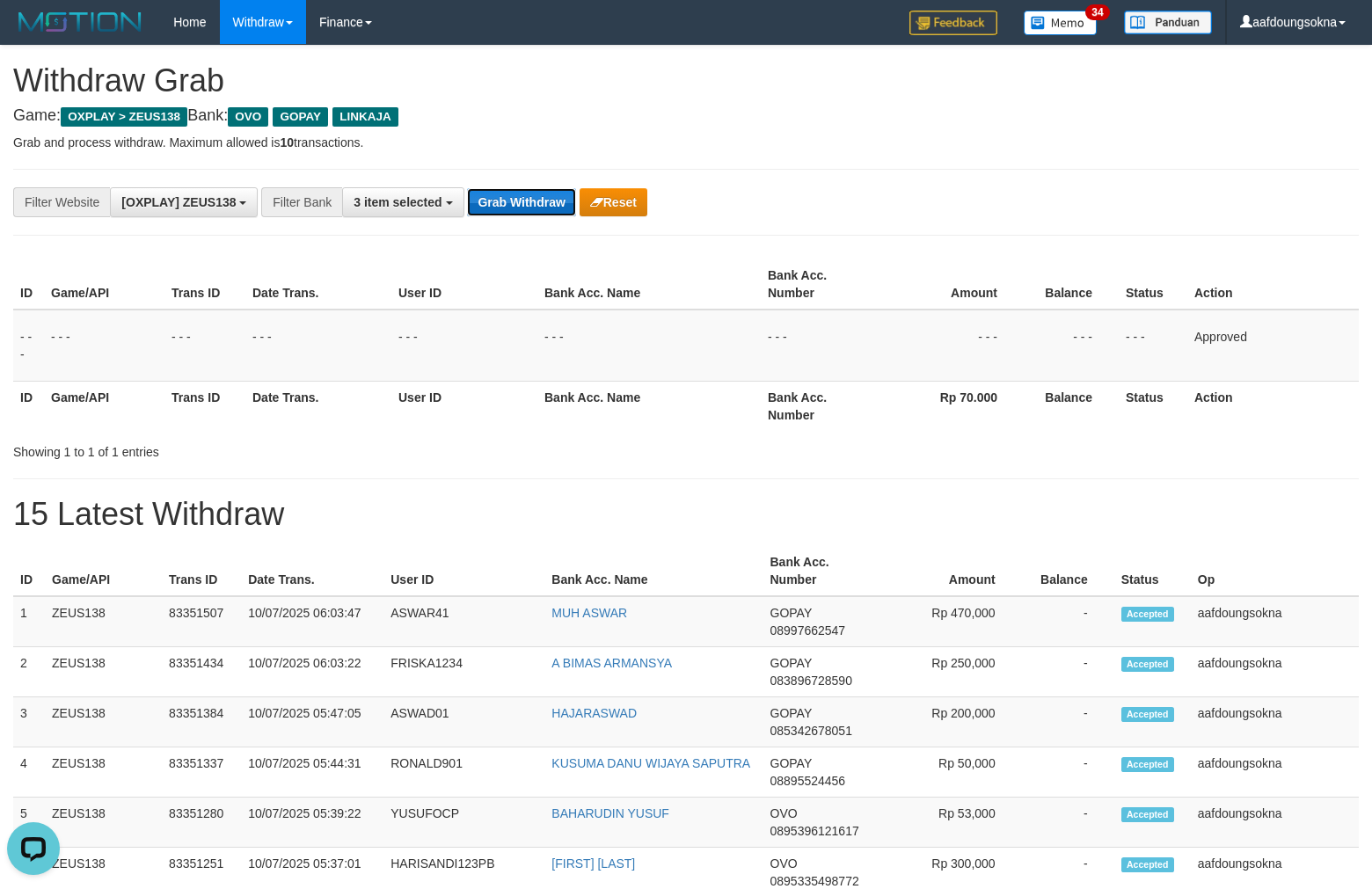 click on "Grab Withdraw" at bounding box center (521, 202) 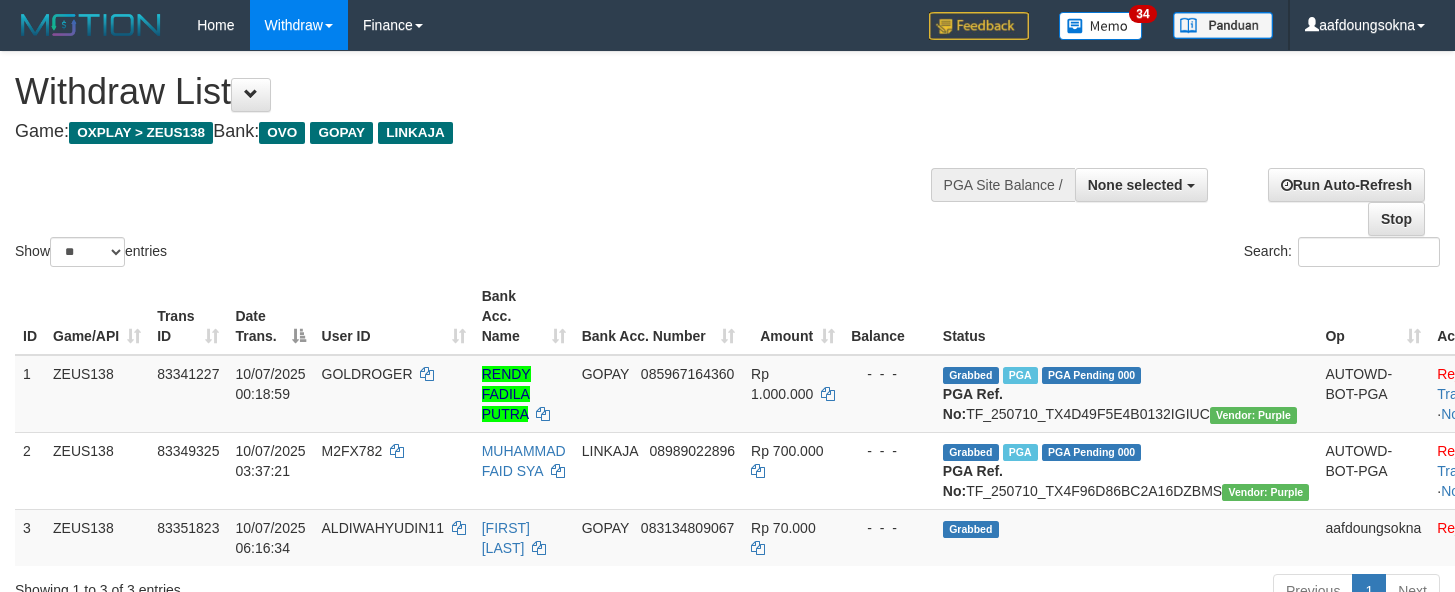 scroll, scrollTop: 356, scrollLeft: 0, axis: vertical 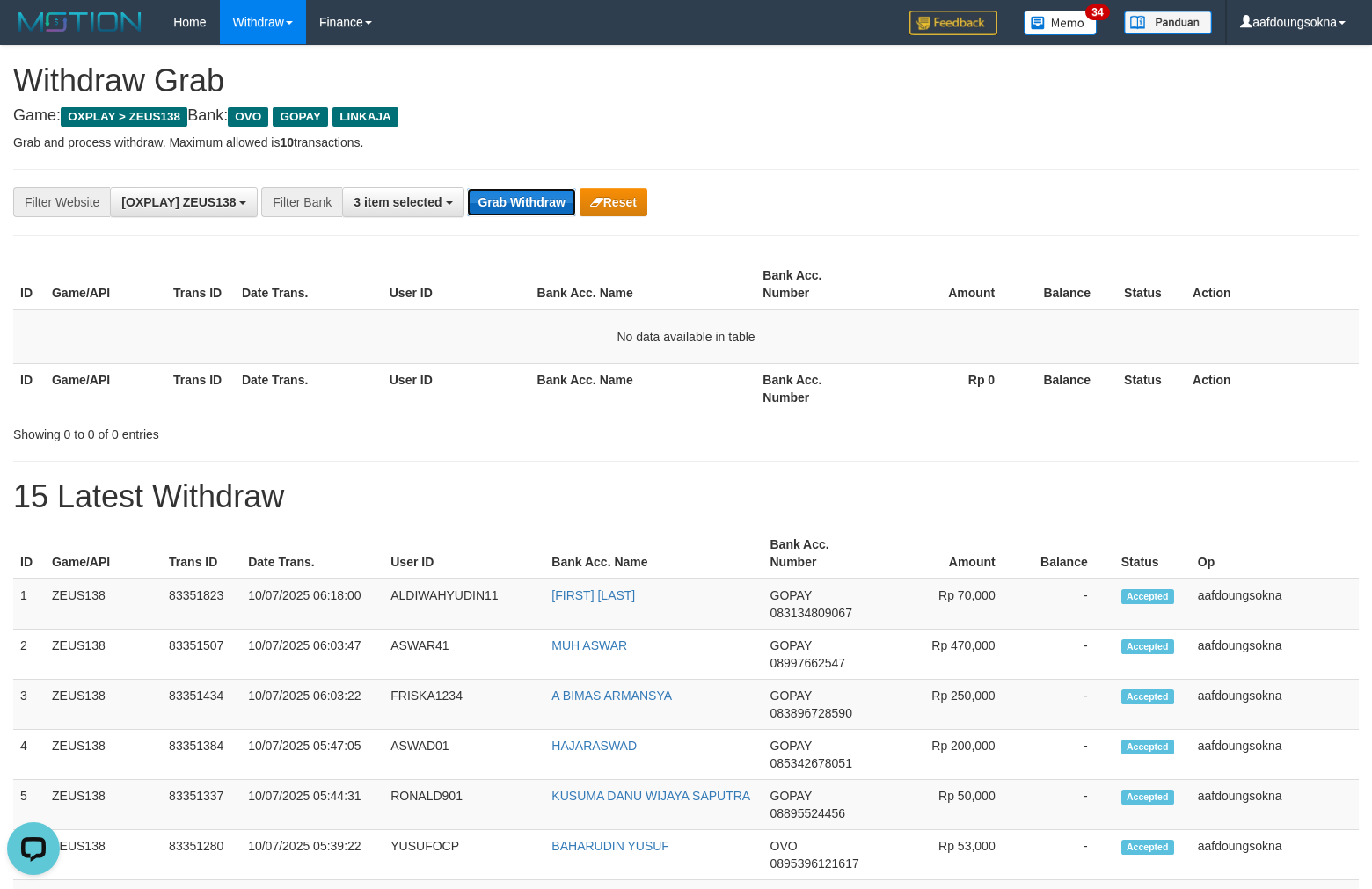 click on "Grab Withdraw" at bounding box center (521, 202) 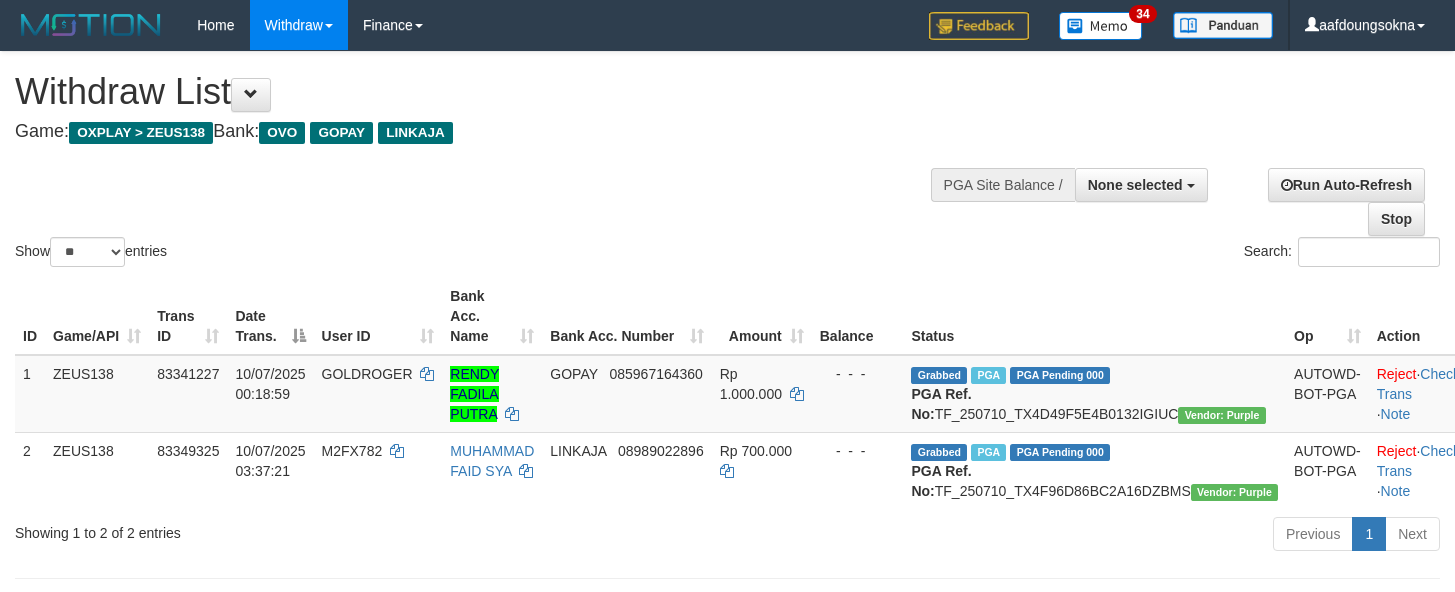 scroll, scrollTop: 356, scrollLeft: 0, axis: vertical 